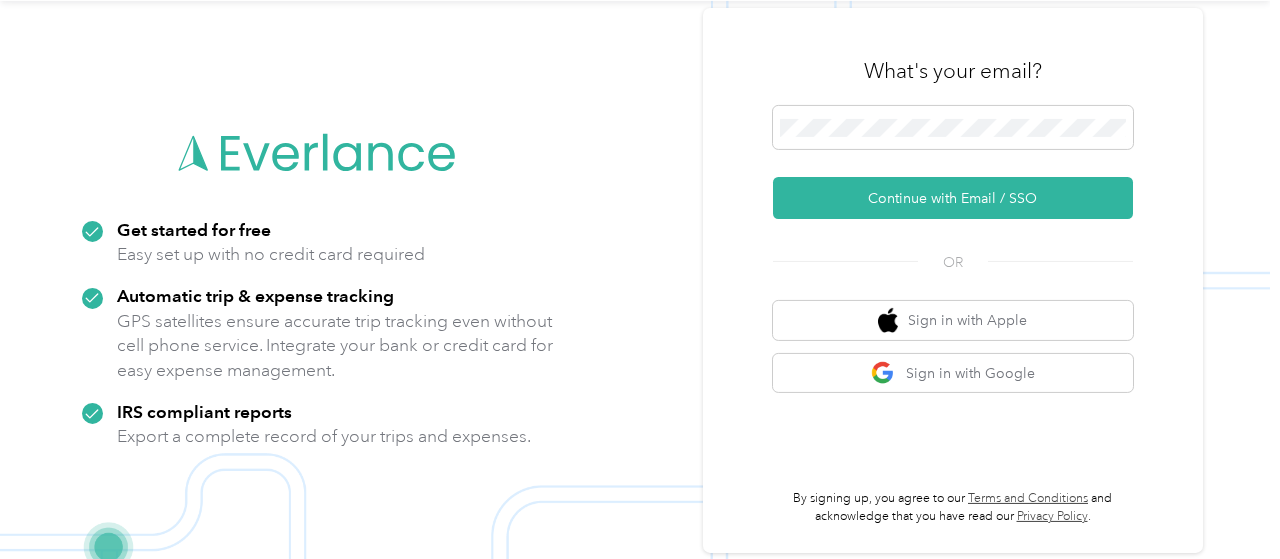 scroll, scrollTop: 64, scrollLeft: 0, axis: vertical 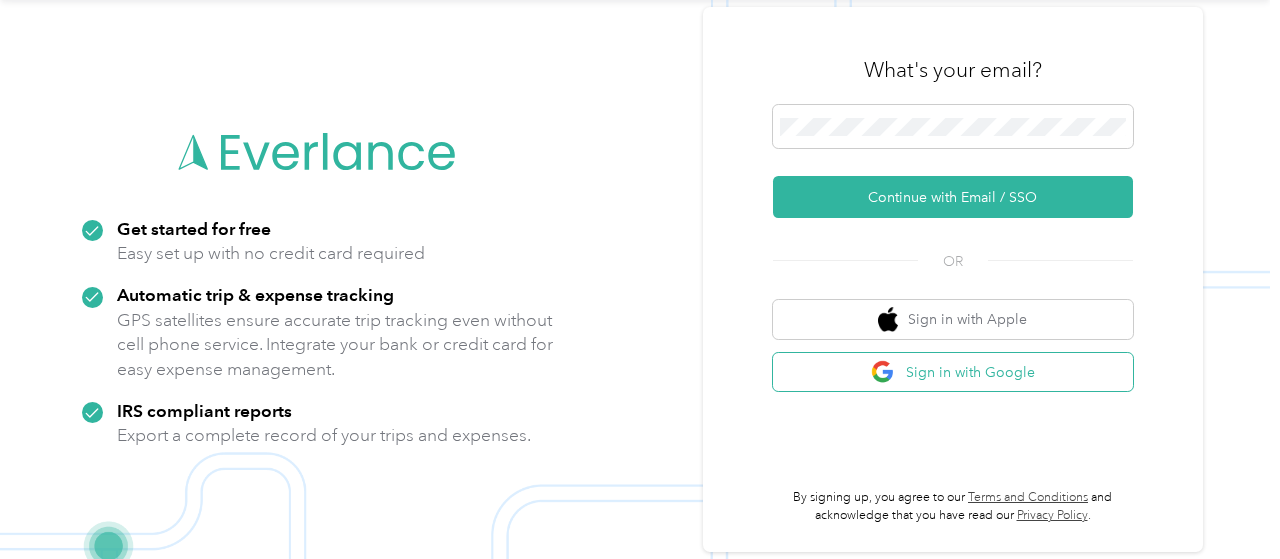 click on "Sign in with Google" at bounding box center (953, 372) 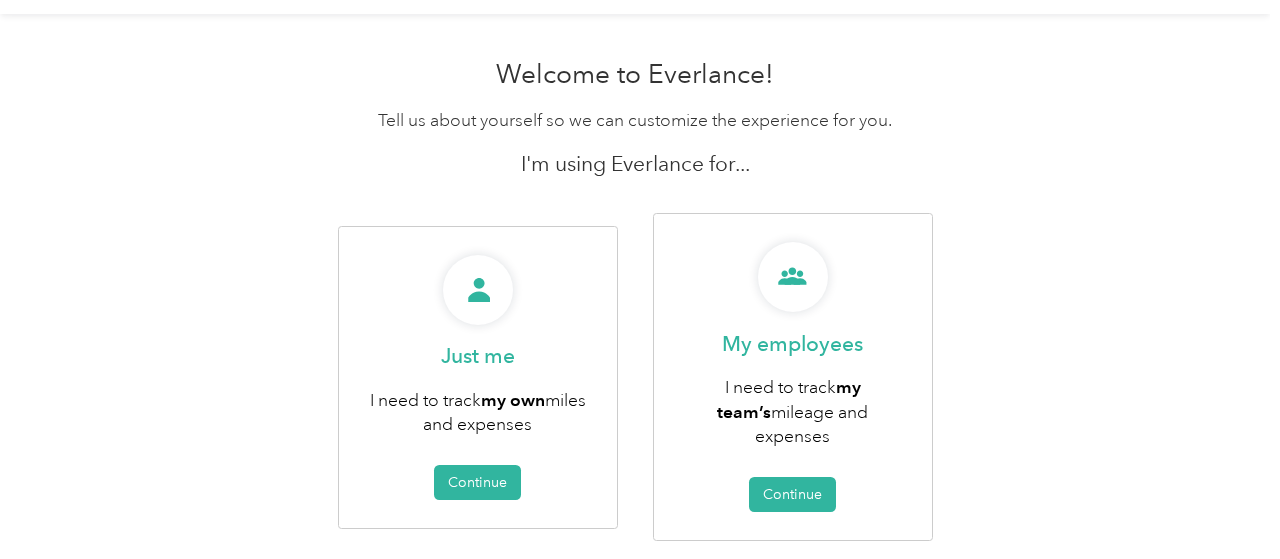 scroll, scrollTop: 104, scrollLeft: 0, axis: vertical 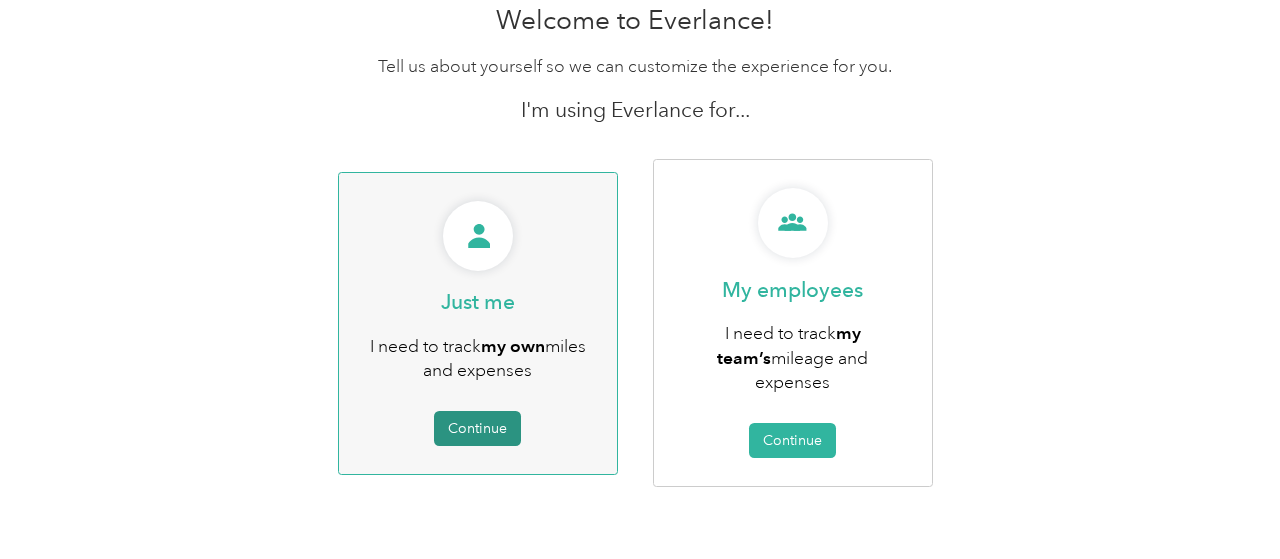 click on "Continue" at bounding box center [477, 428] 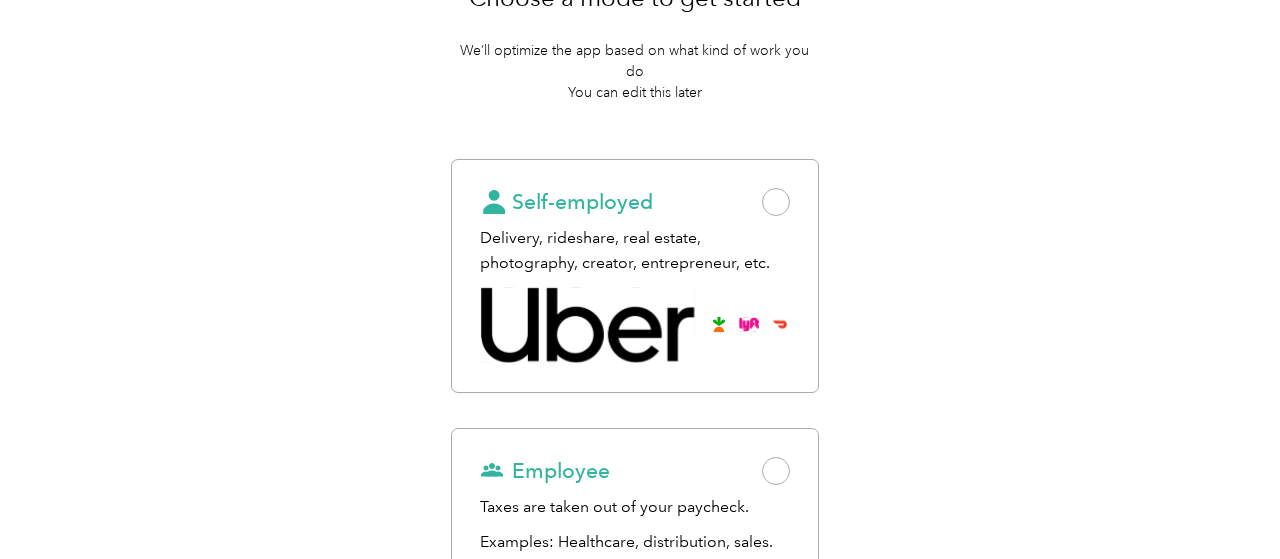 scroll, scrollTop: 182, scrollLeft: 0, axis: vertical 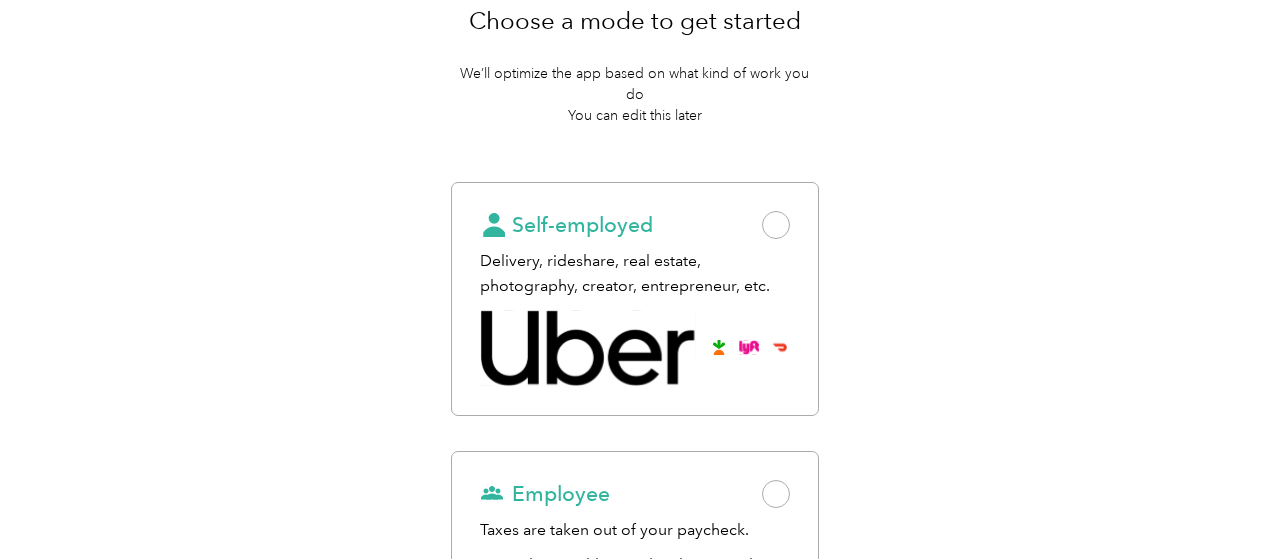 click on "Work status Purposes Get the app Choose a mode to get started We’ll optimize the app based on what kind of work you do   You can edit this later  Self-employed Delivery, rideshare, real estate, photography, creator, entrepreneur, etc. Employee  Taxes are taken out of your paycheck. Examples: Healthcare, distribution, sales. Need help choosing? Back Next" at bounding box center [635, 352] 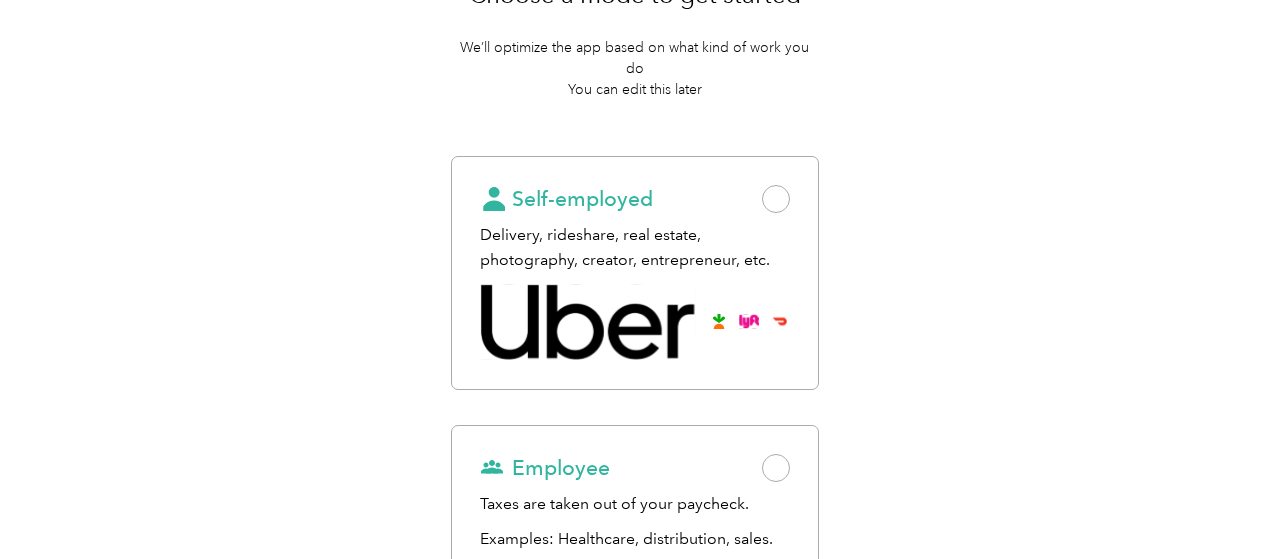 scroll, scrollTop: 242, scrollLeft: 0, axis: vertical 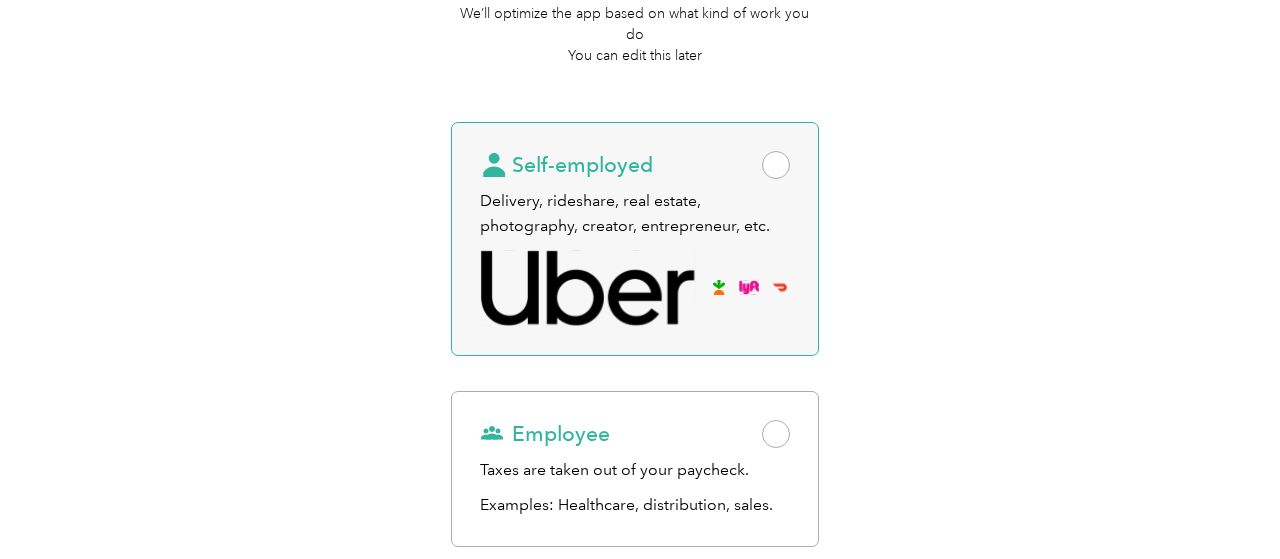click at bounding box center [776, 165] 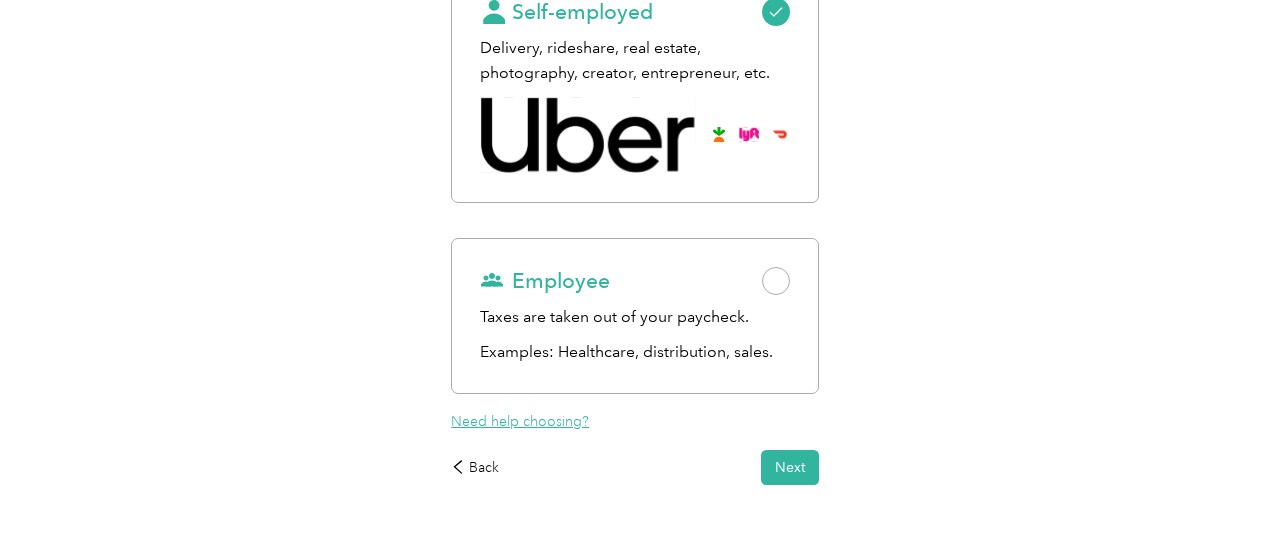 scroll, scrollTop: 425, scrollLeft: 0, axis: vertical 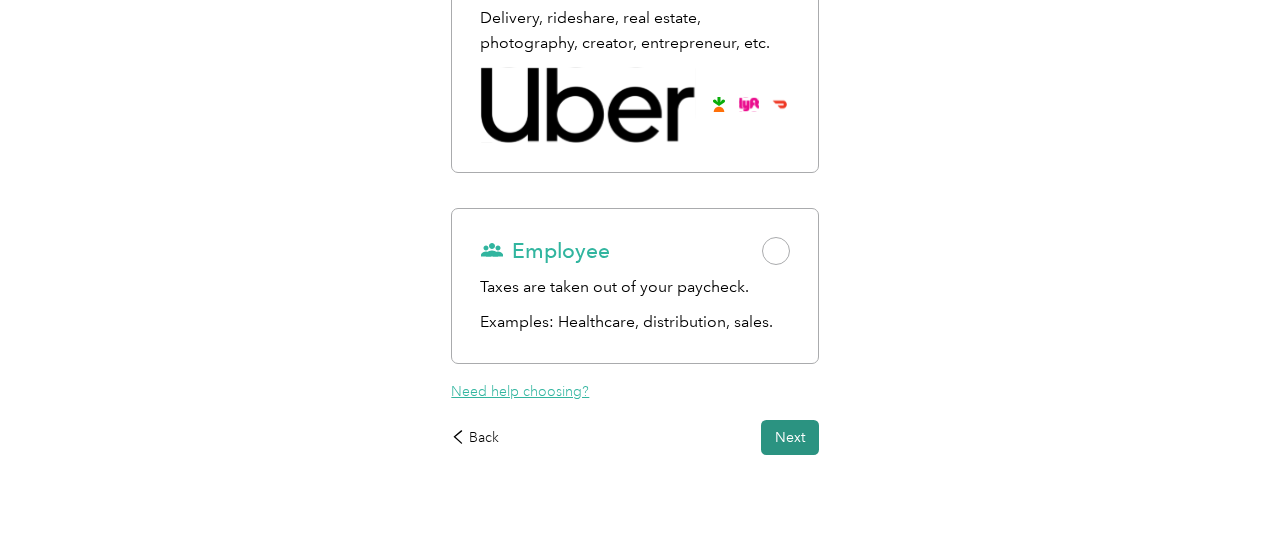 click on "Next" at bounding box center (790, 437) 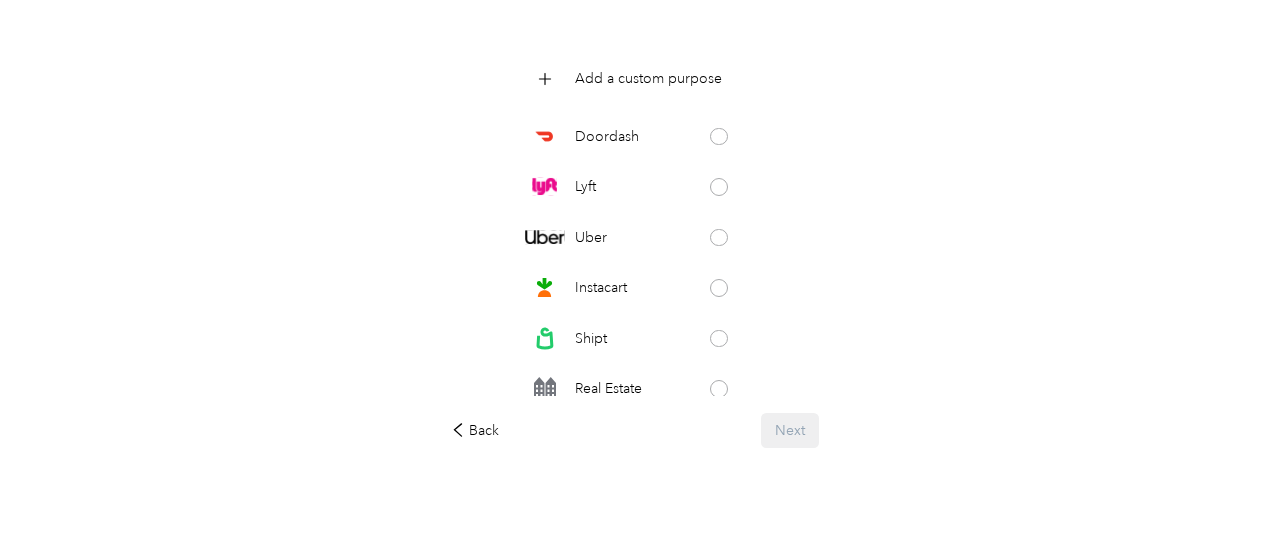 scroll, scrollTop: 278, scrollLeft: 0, axis: vertical 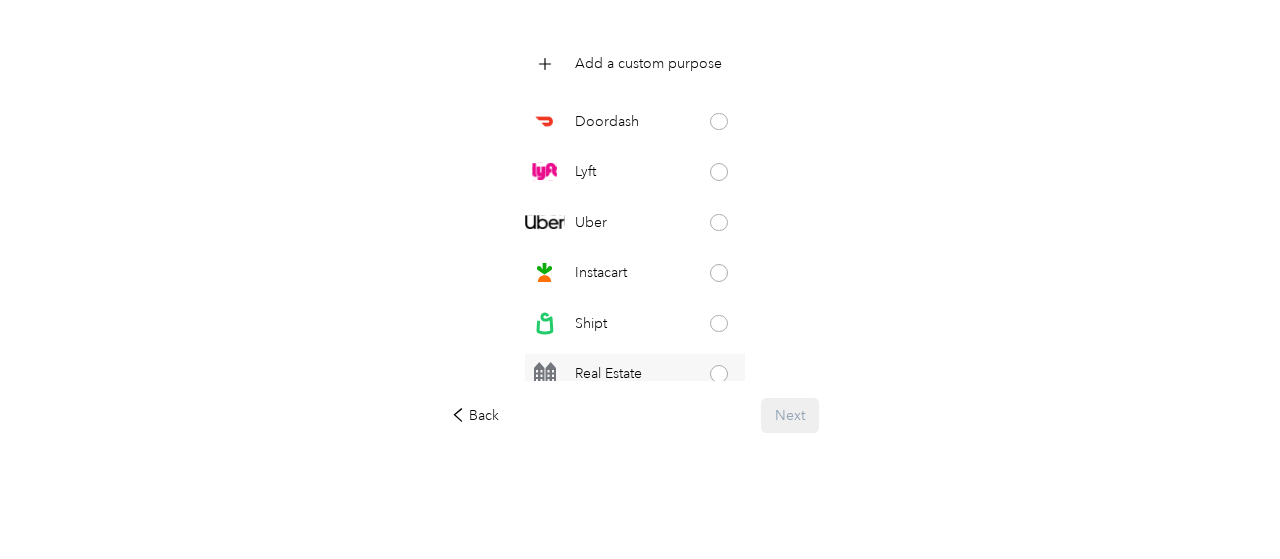 click on "Real Estate" at bounding box center [635, 374] 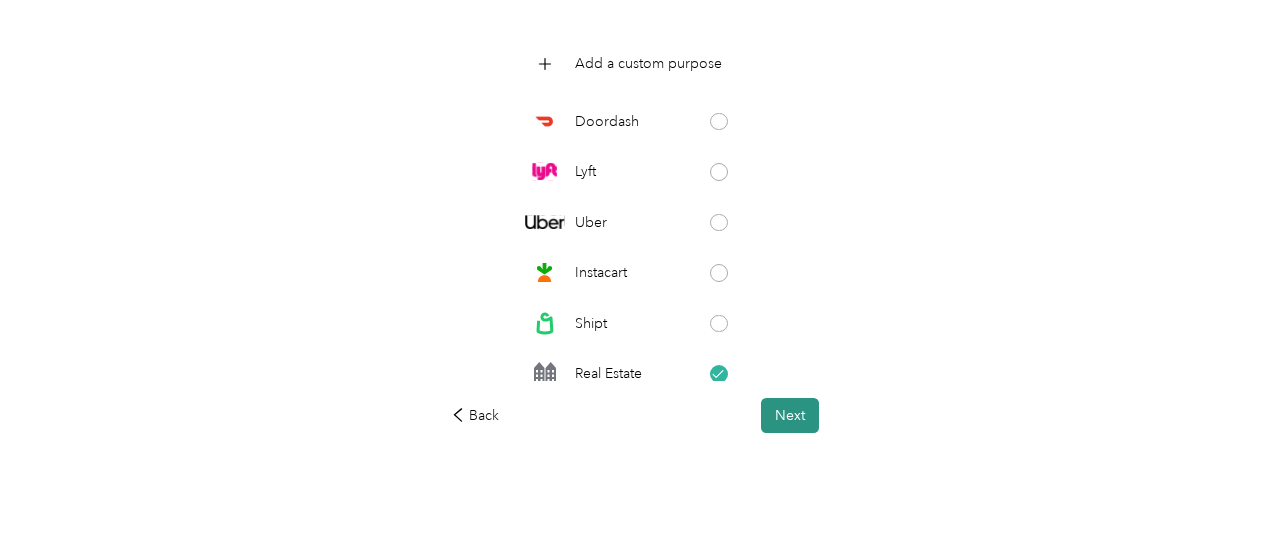 click on "Next" at bounding box center [790, 415] 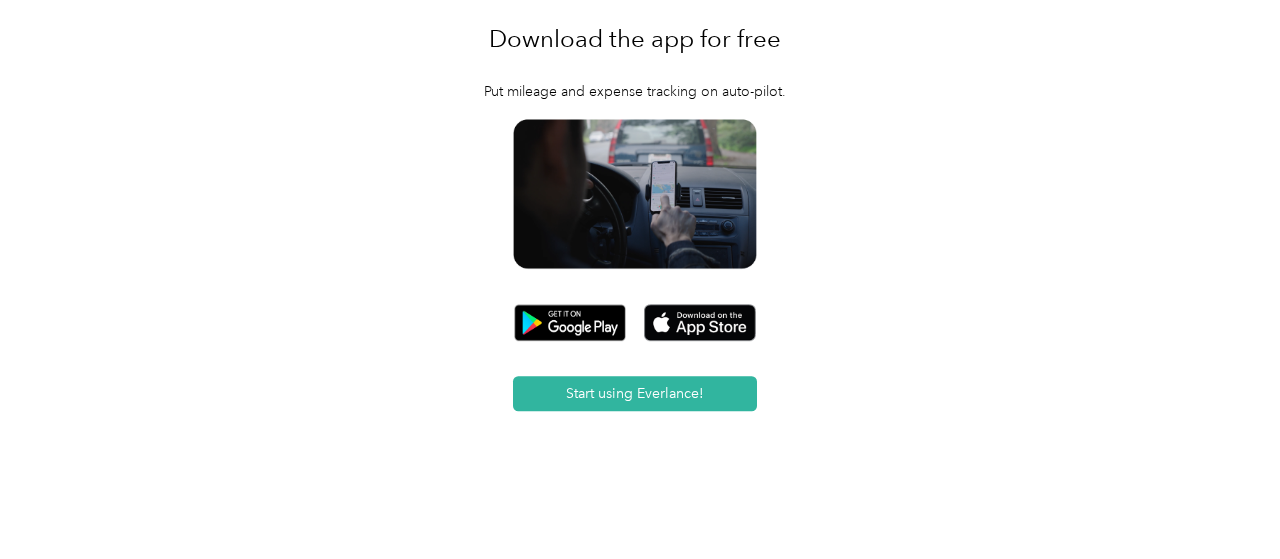 scroll, scrollTop: 178, scrollLeft: 0, axis: vertical 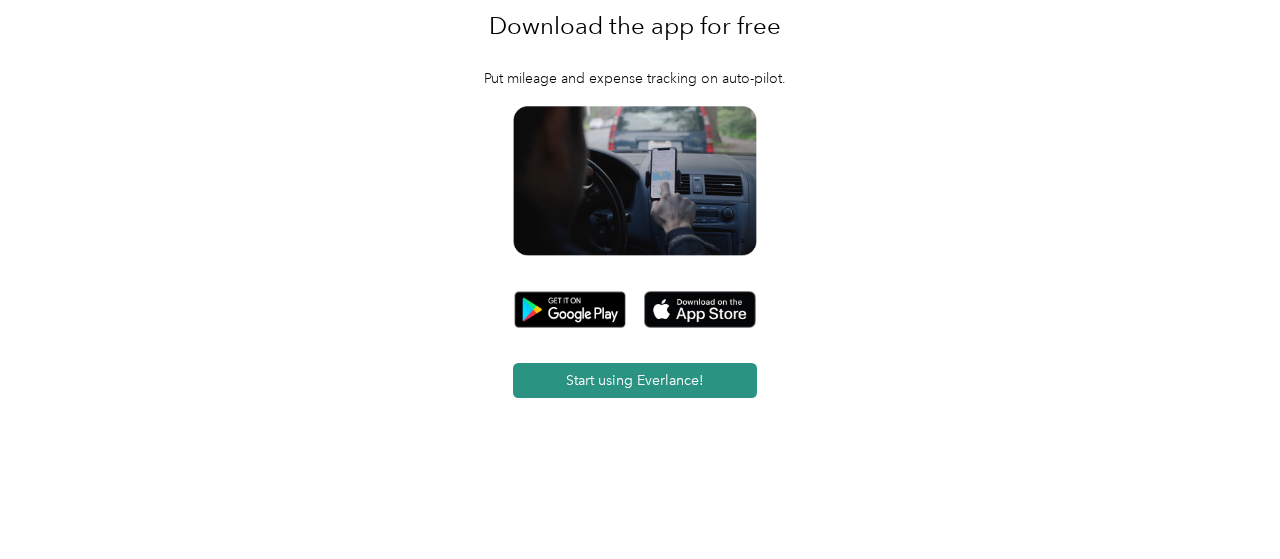 click on "Start using Everlance!" at bounding box center [635, 380] 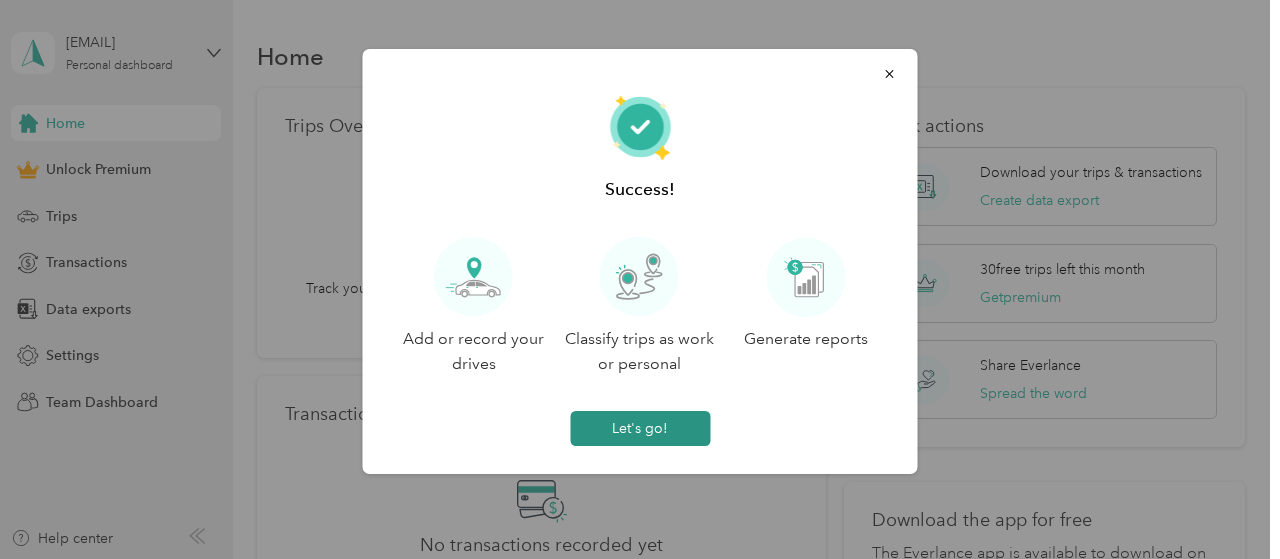 click on "Let's go!" at bounding box center [640, 428] 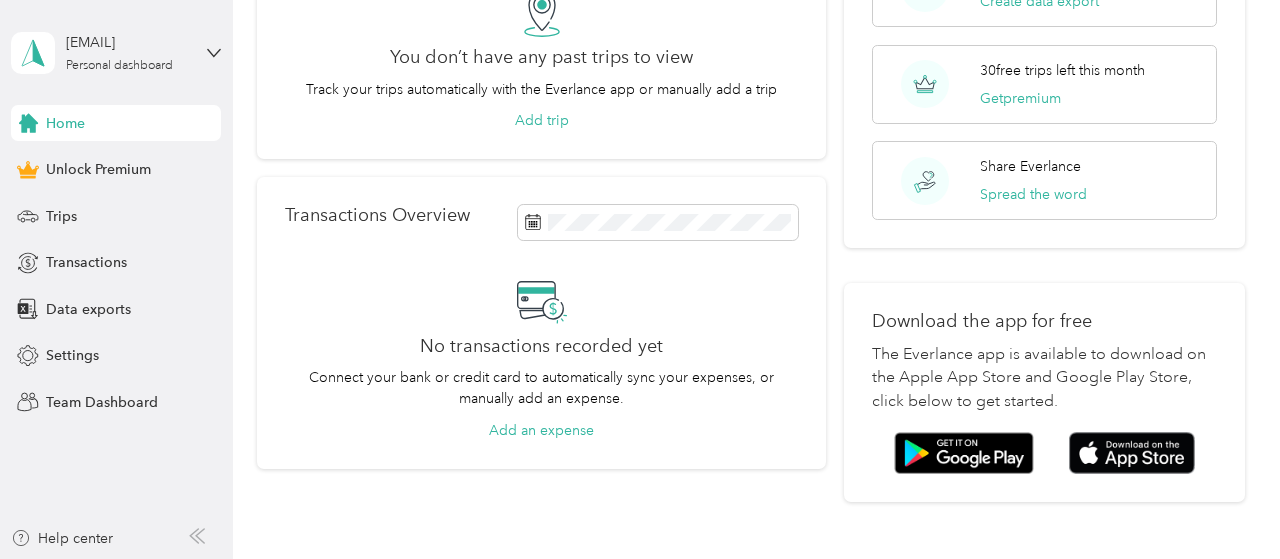 scroll, scrollTop: 233, scrollLeft: 0, axis: vertical 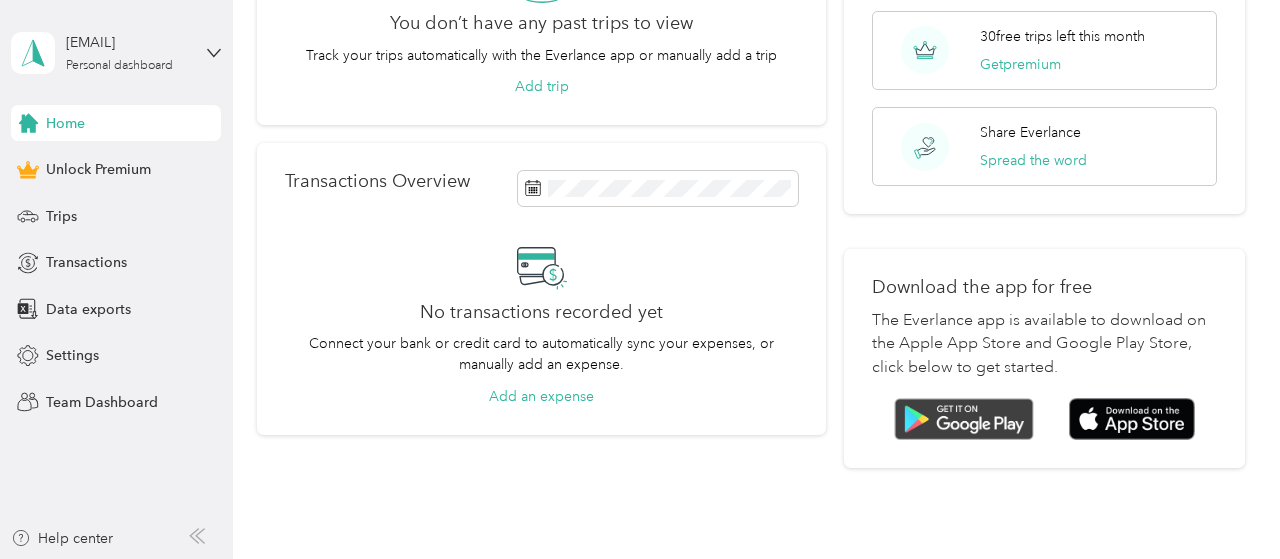 click at bounding box center (964, 419) 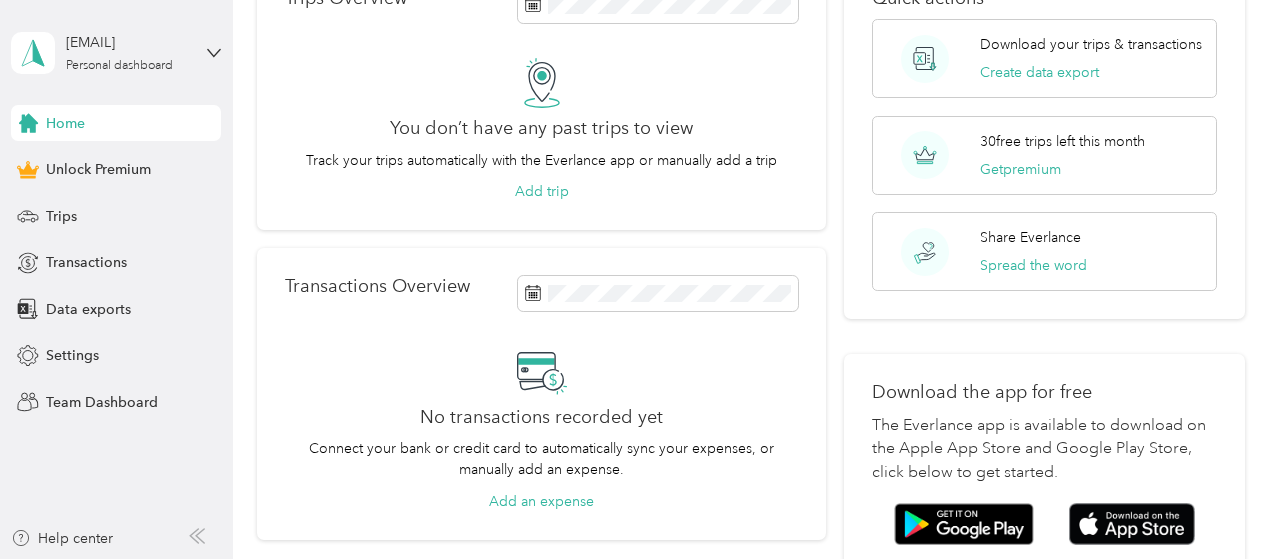 scroll, scrollTop: 0, scrollLeft: 0, axis: both 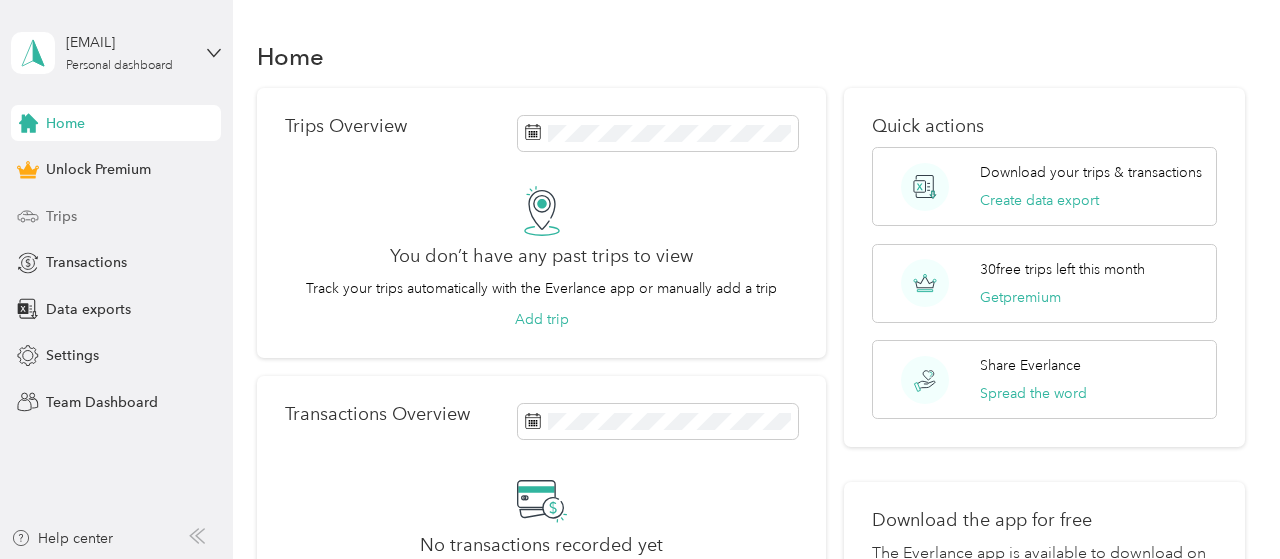 click on "Trips" at bounding box center [61, 216] 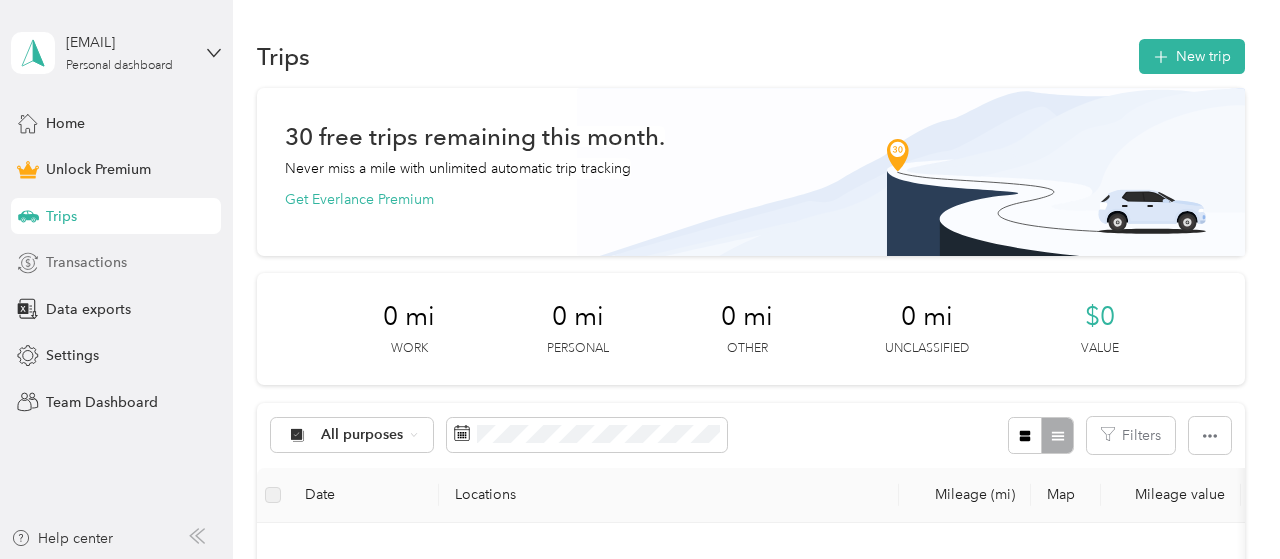 click on "Transactions" at bounding box center (86, 262) 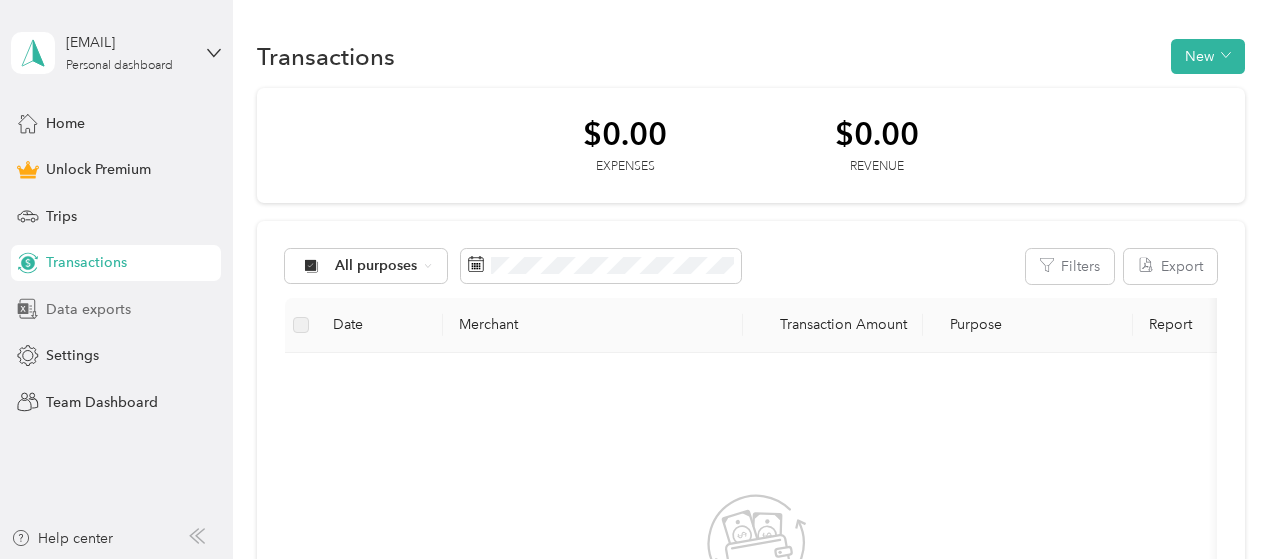 click on "Data exports" at bounding box center (88, 309) 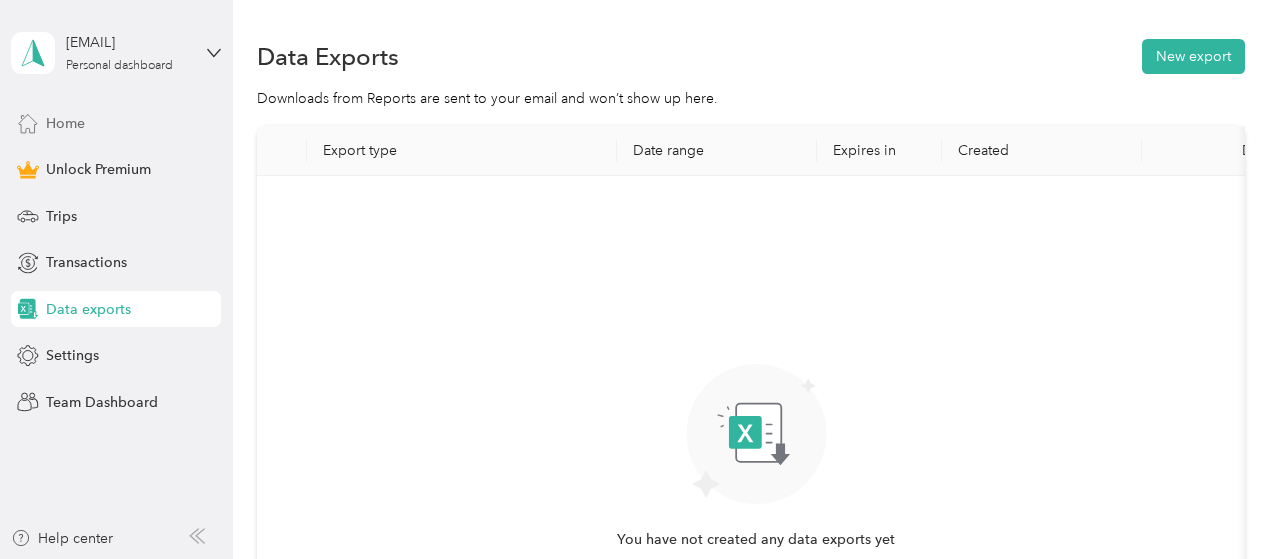 click on "Home" at bounding box center [65, 123] 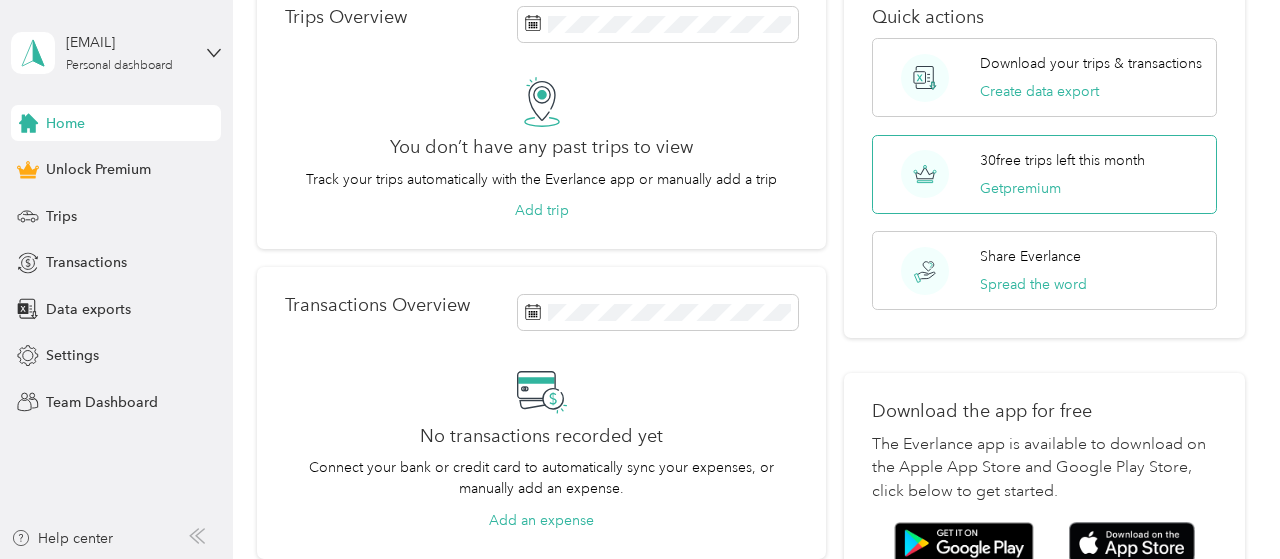 scroll, scrollTop: 233, scrollLeft: 0, axis: vertical 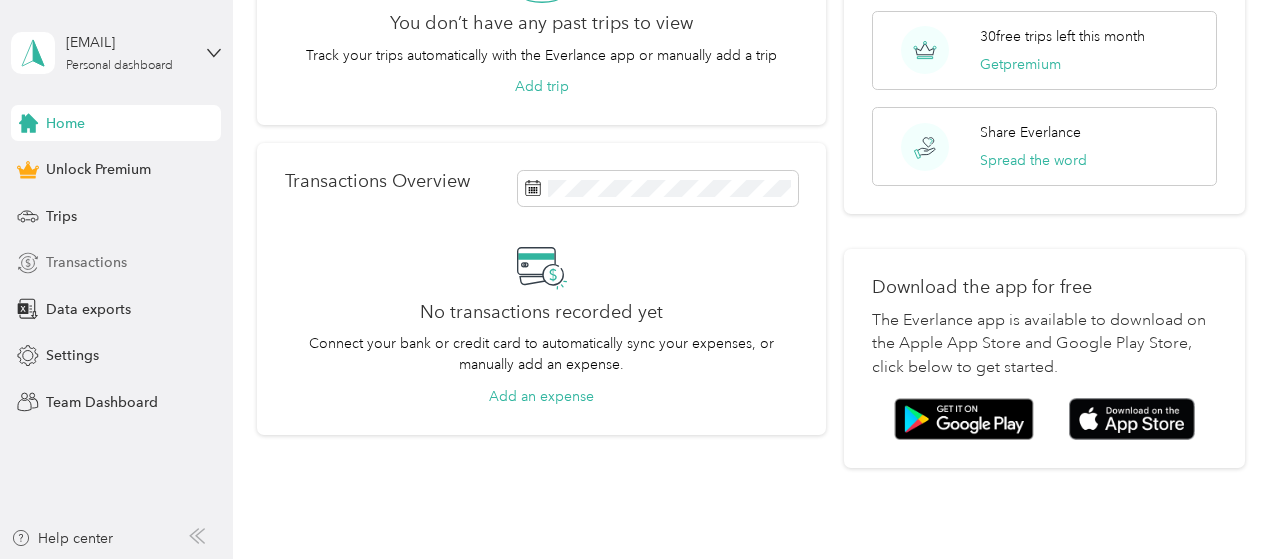 click on "Transactions" at bounding box center [86, 262] 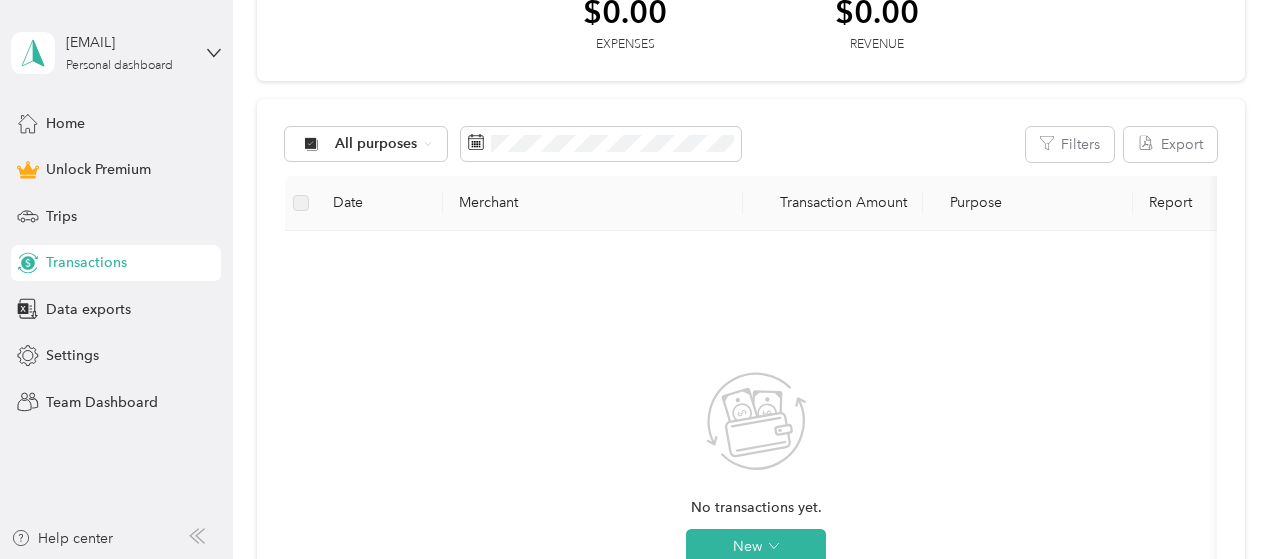 scroll, scrollTop: 0, scrollLeft: 0, axis: both 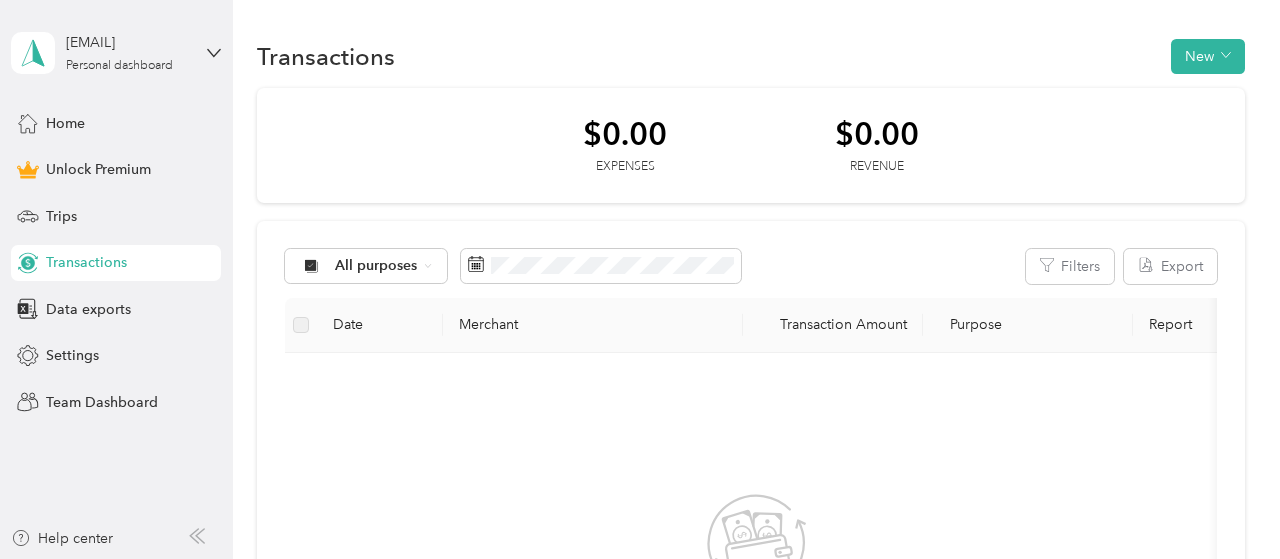 click on "$0.00 Expenses $0.00 Revenue" at bounding box center [751, 146] 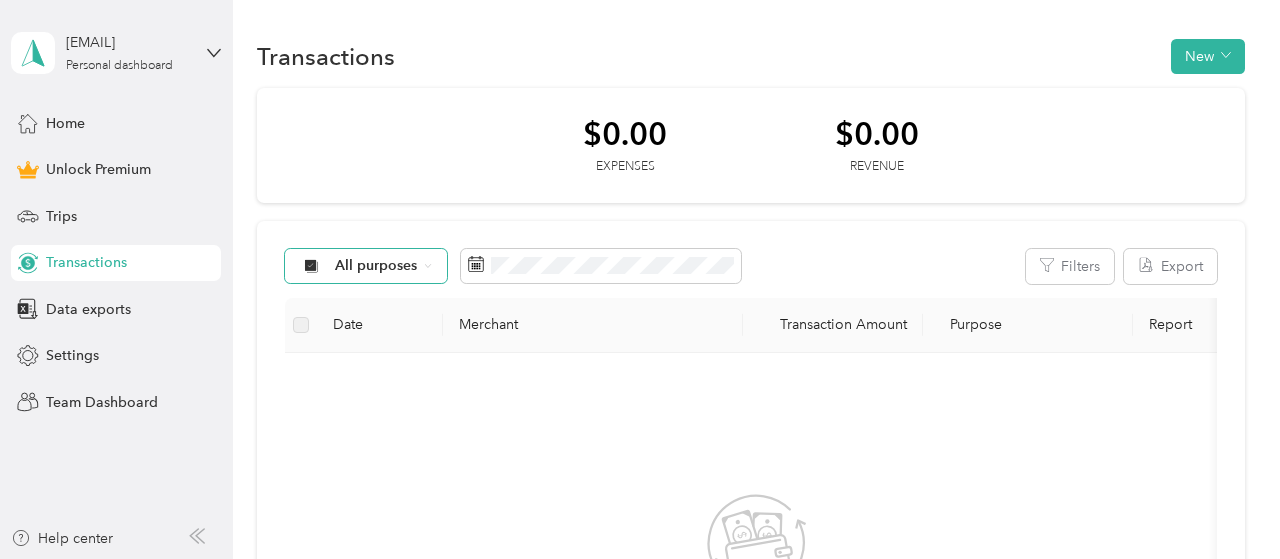 click on "All purposes" at bounding box center [376, 266] 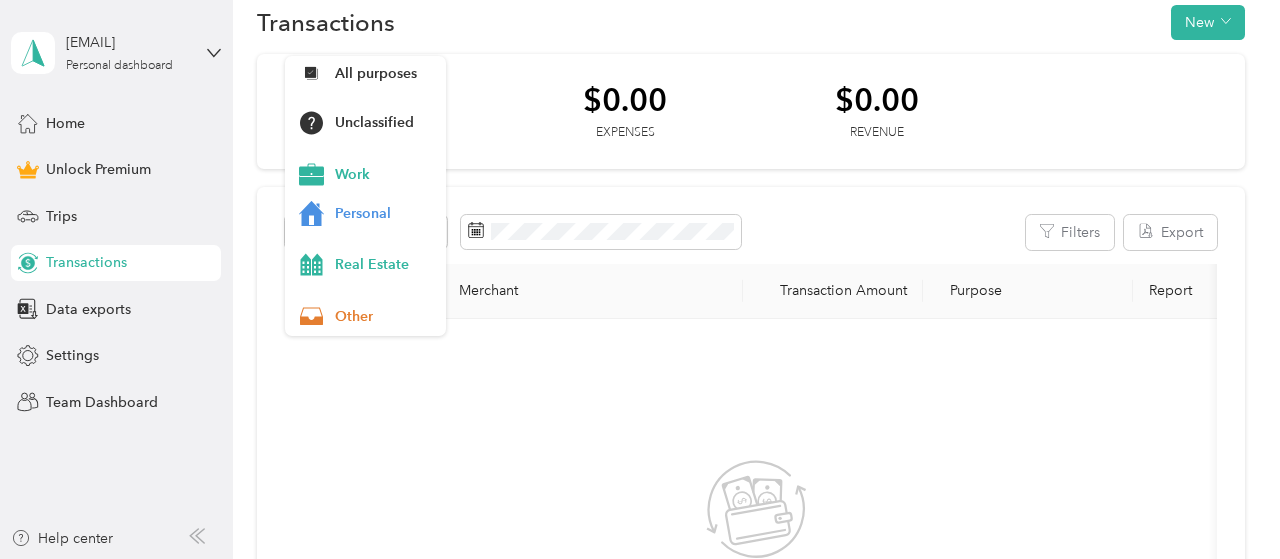 scroll, scrollTop: 0, scrollLeft: 0, axis: both 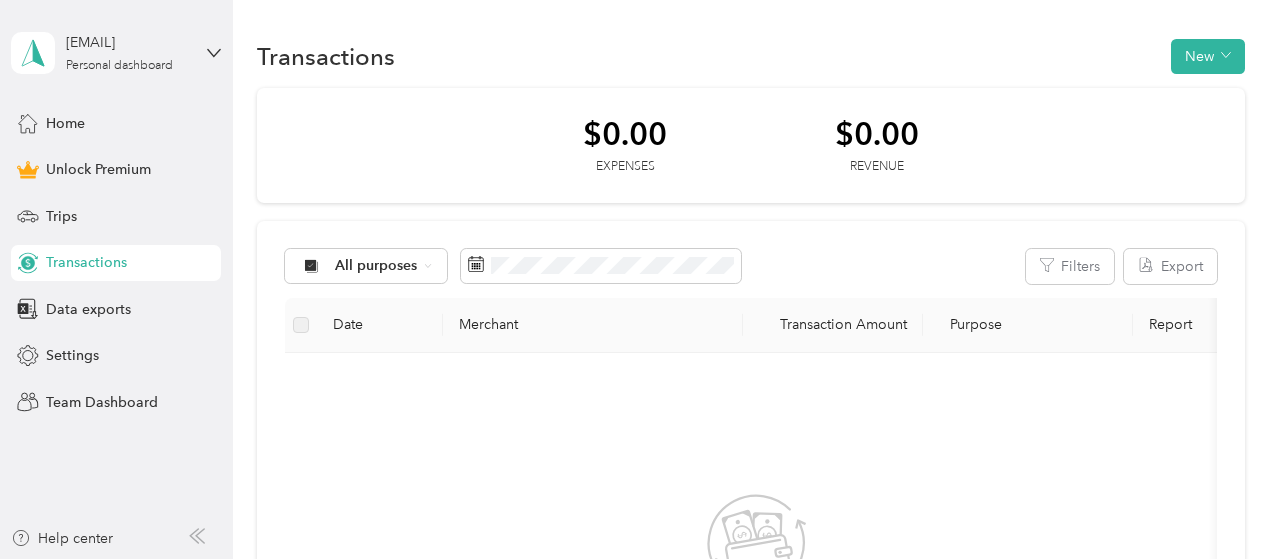 click on "$0.00 Expenses $0.00 Revenue" at bounding box center (751, 146) 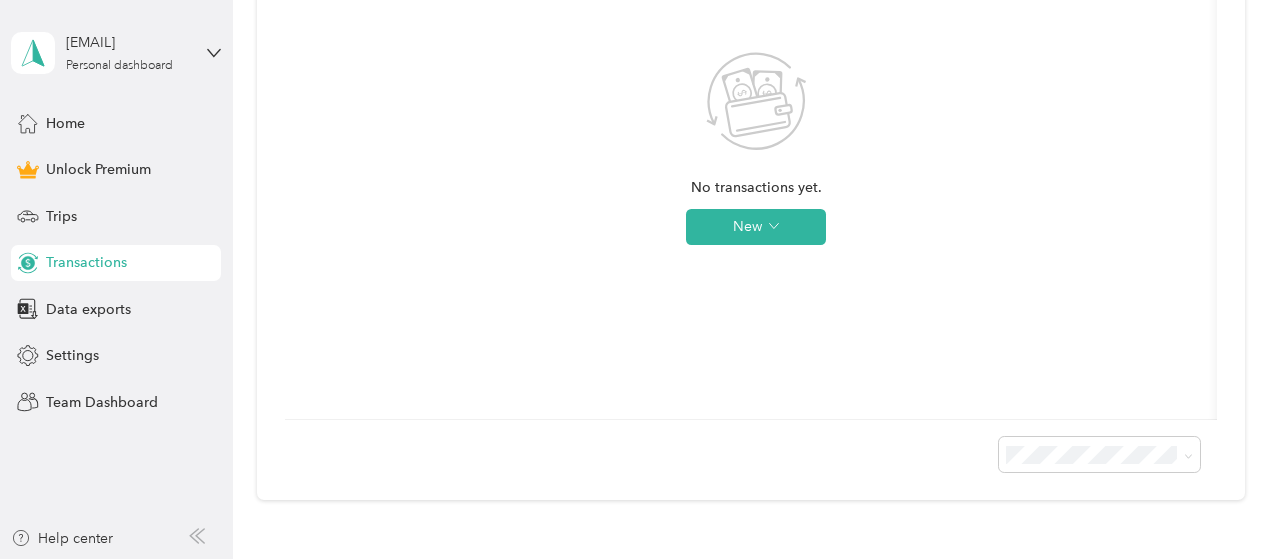 scroll, scrollTop: 0, scrollLeft: 0, axis: both 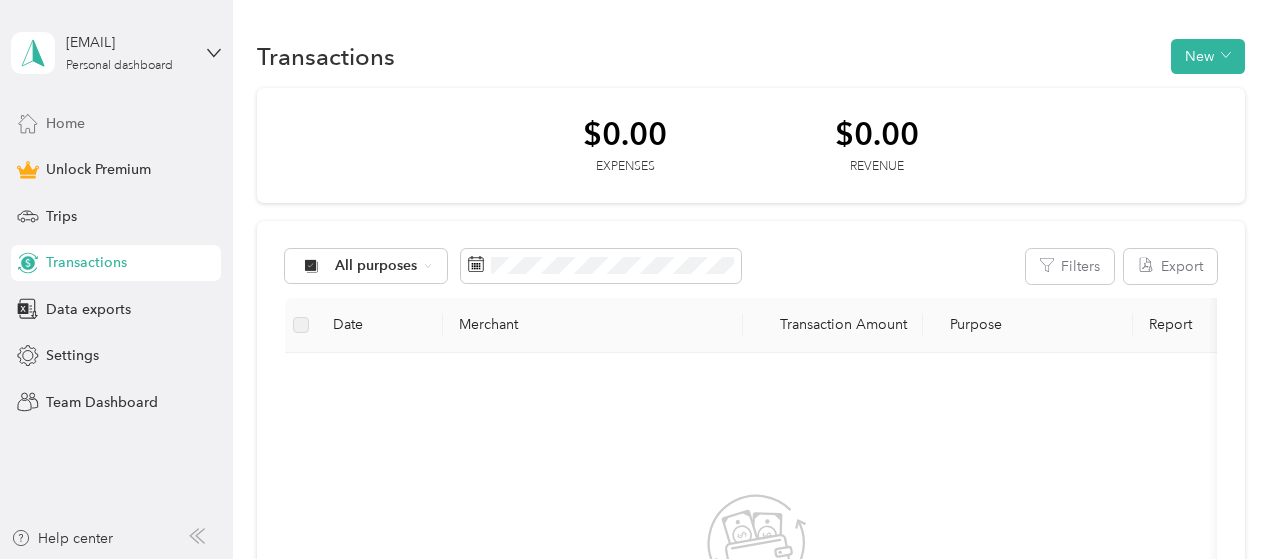 click on "Home" at bounding box center (65, 123) 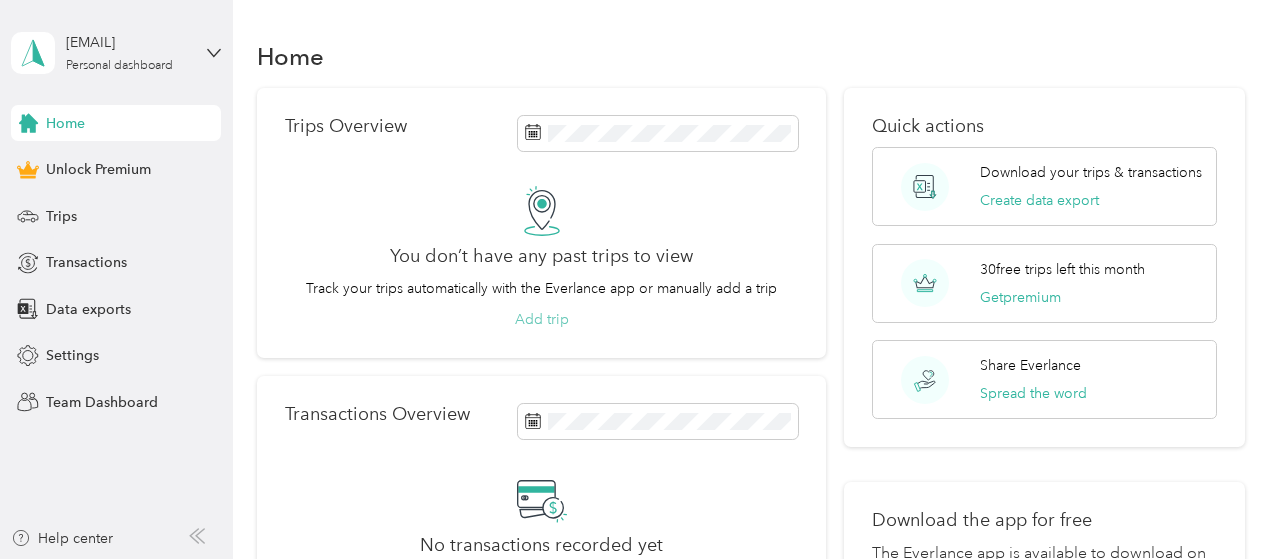 click on "Add trip" at bounding box center (542, 319) 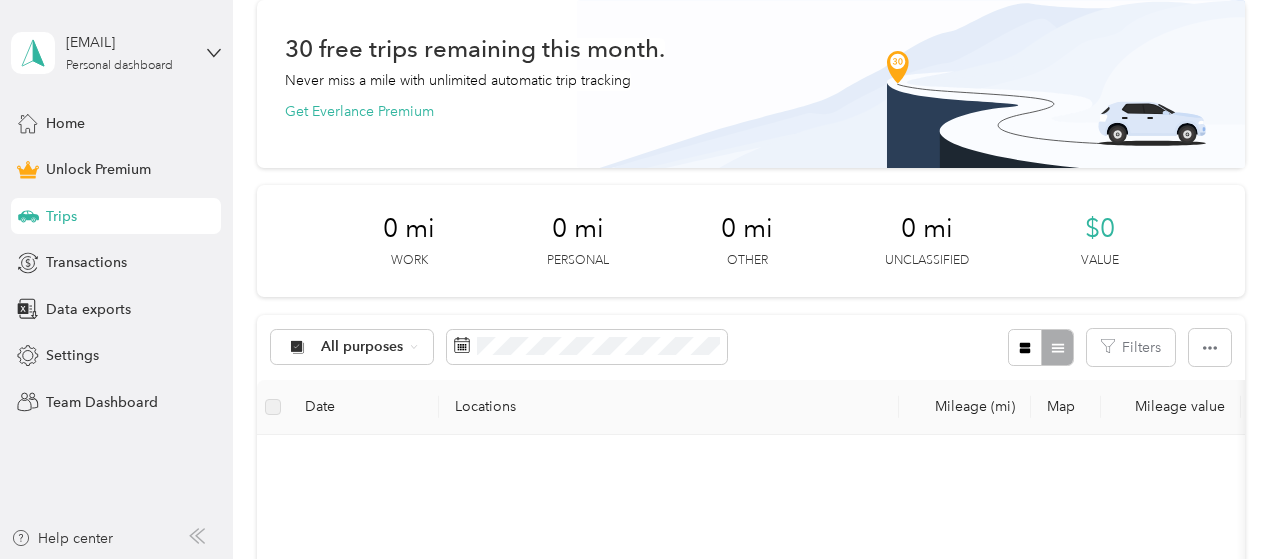scroll, scrollTop: 233, scrollLeft: 0, axis: vertical 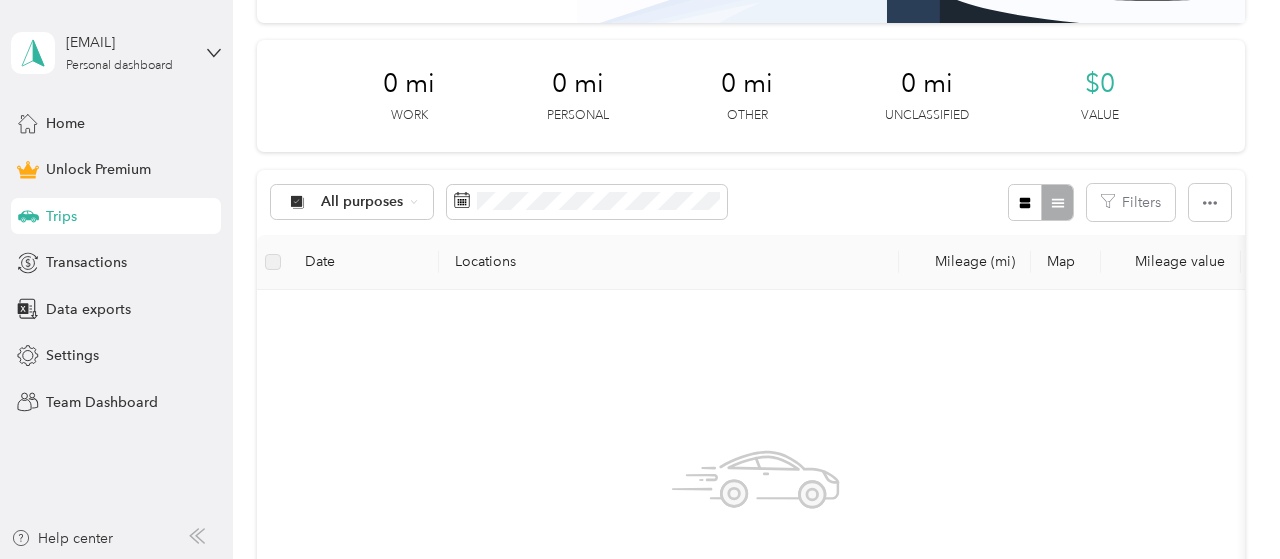 click on "Map" at bounding box center [1066, 262] 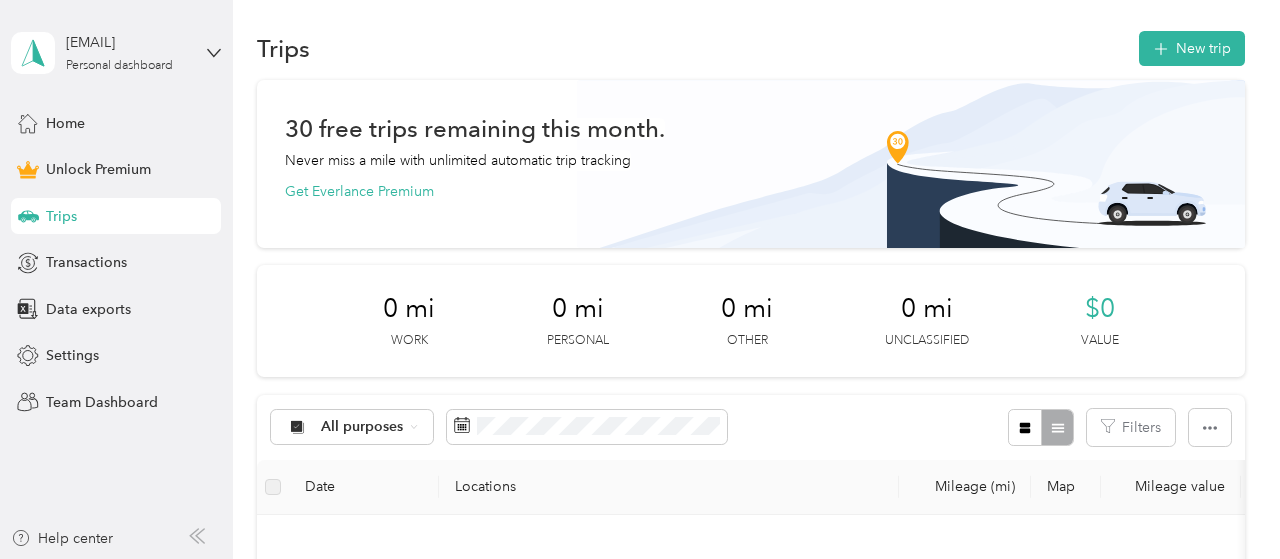 scroll, scrollTop: 0, scrollLeft: 0, axis: both 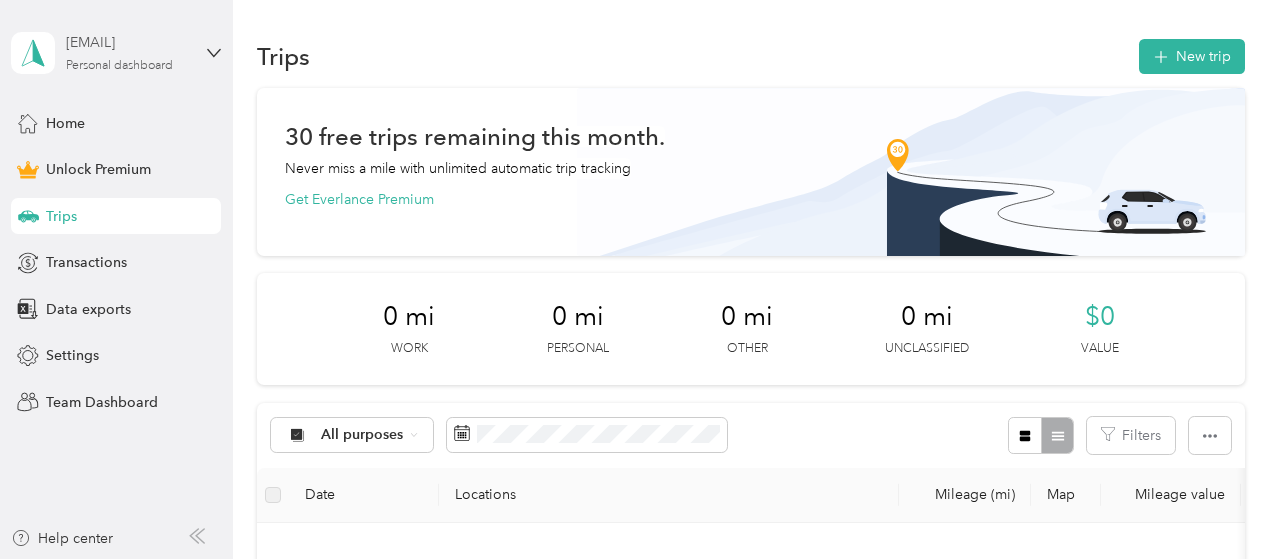 click on "[EMAIL]" at bounding box center [128, 42] 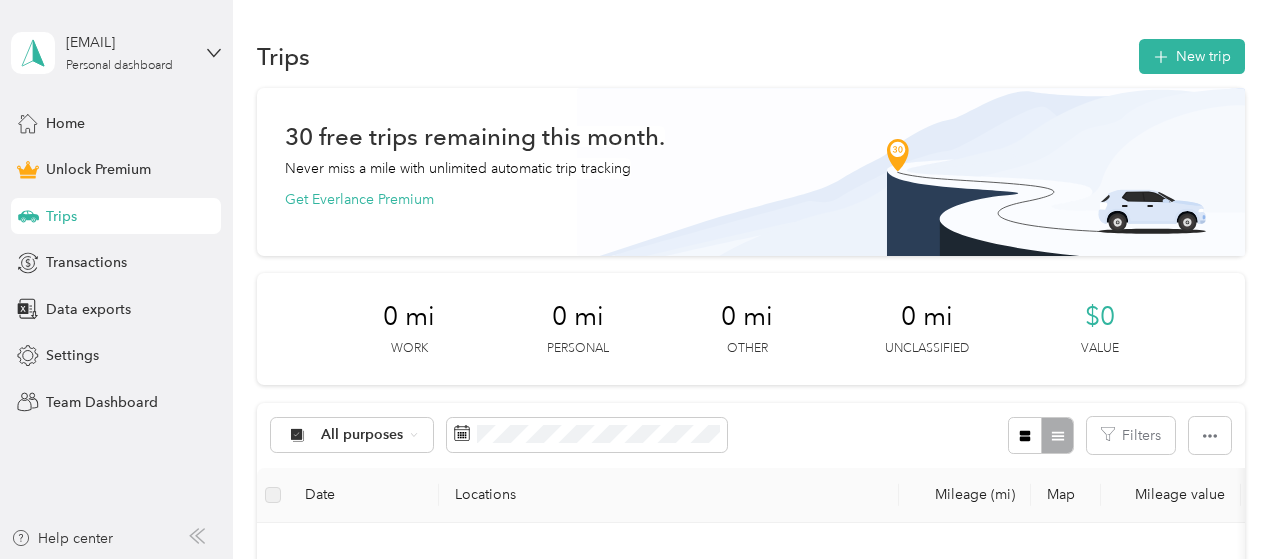 click on "Trips New trip" at bounding box center (751, 56) 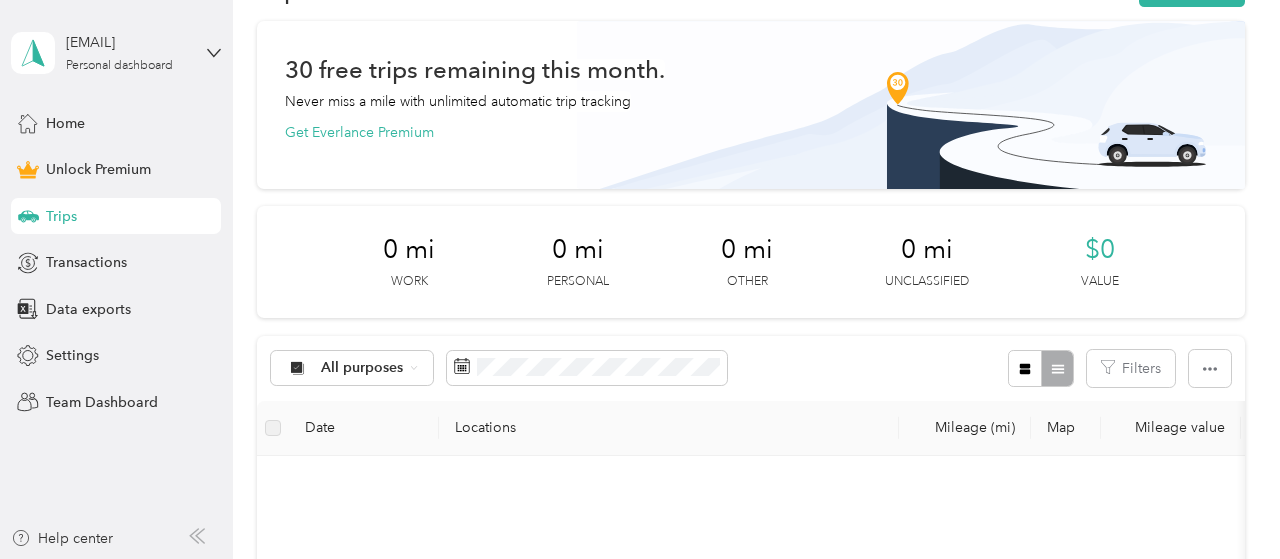 scroll, scrollTop: 0, scrollLeft: 0, axis: both 